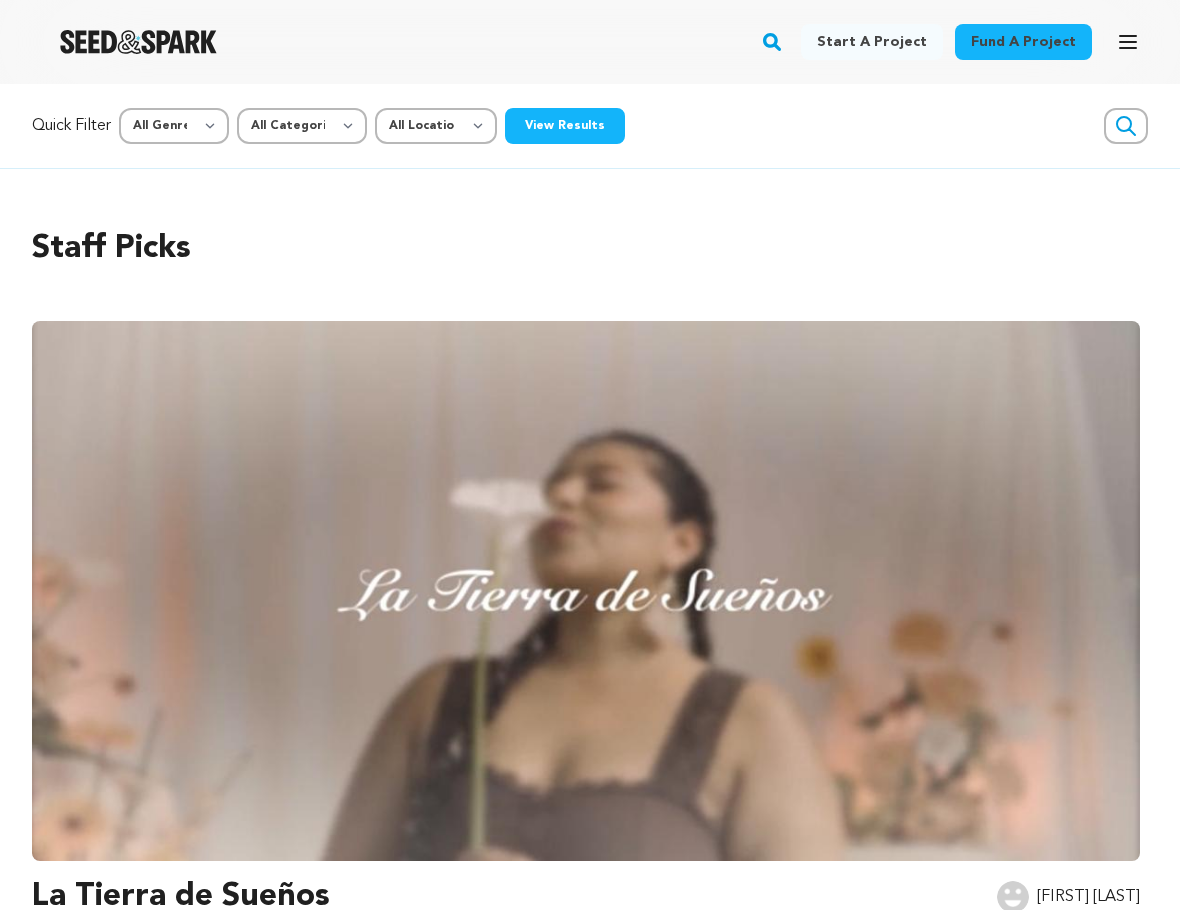 scroll, scrollTop: 0, scrollLeft: 0, axis: both 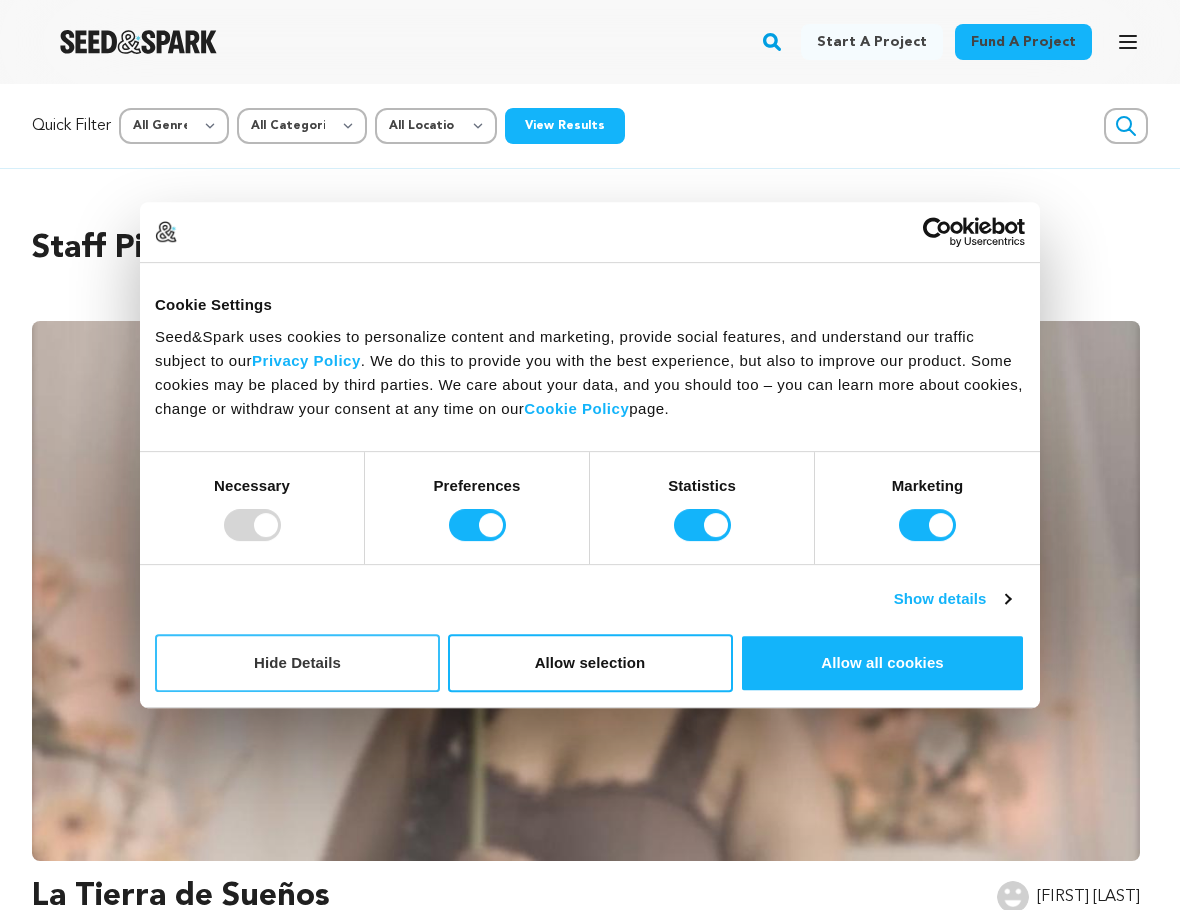 click on "Hide Details" at bounding box center (297, 663) 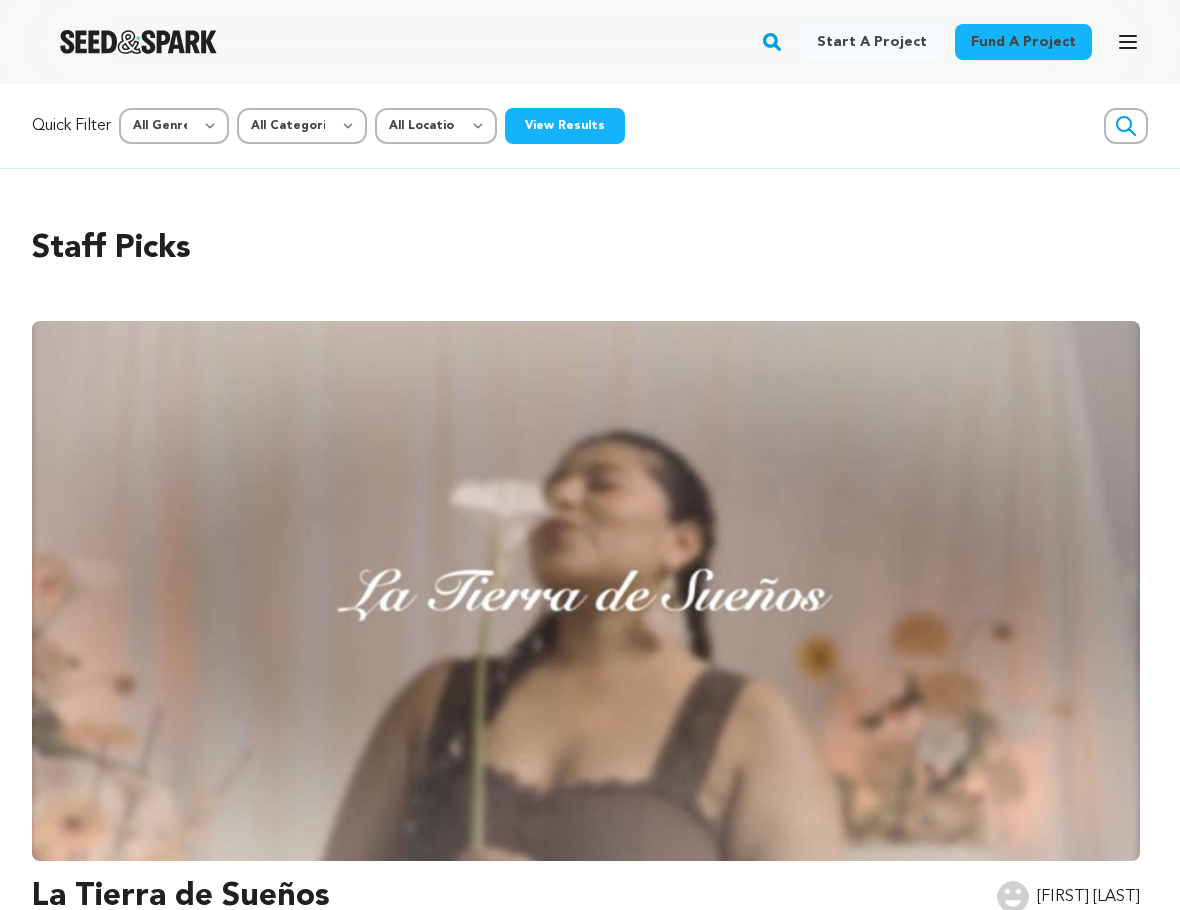 click on "Fund a project" at bounding box center [1023, 42] 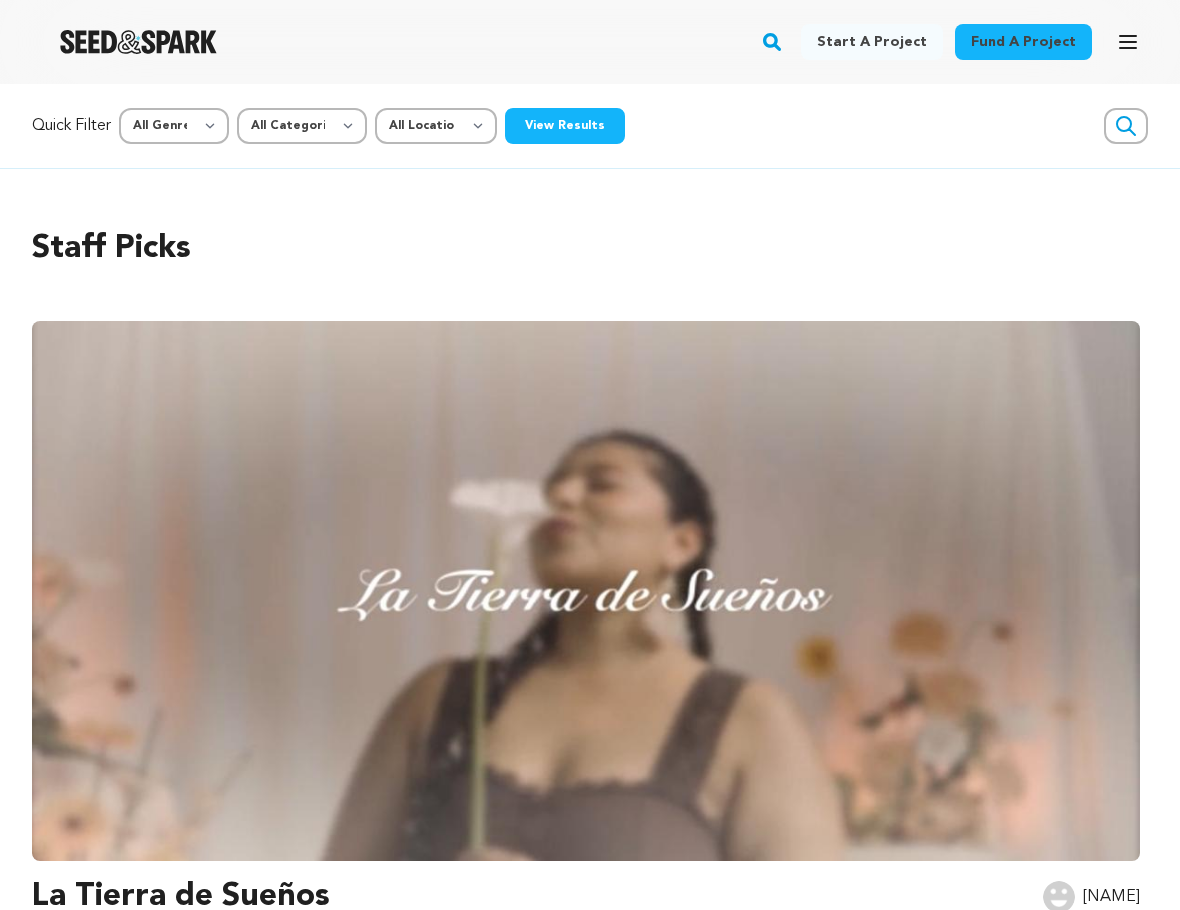 scroll, scrollTop: 0, scrollLeft: 0, axis: both 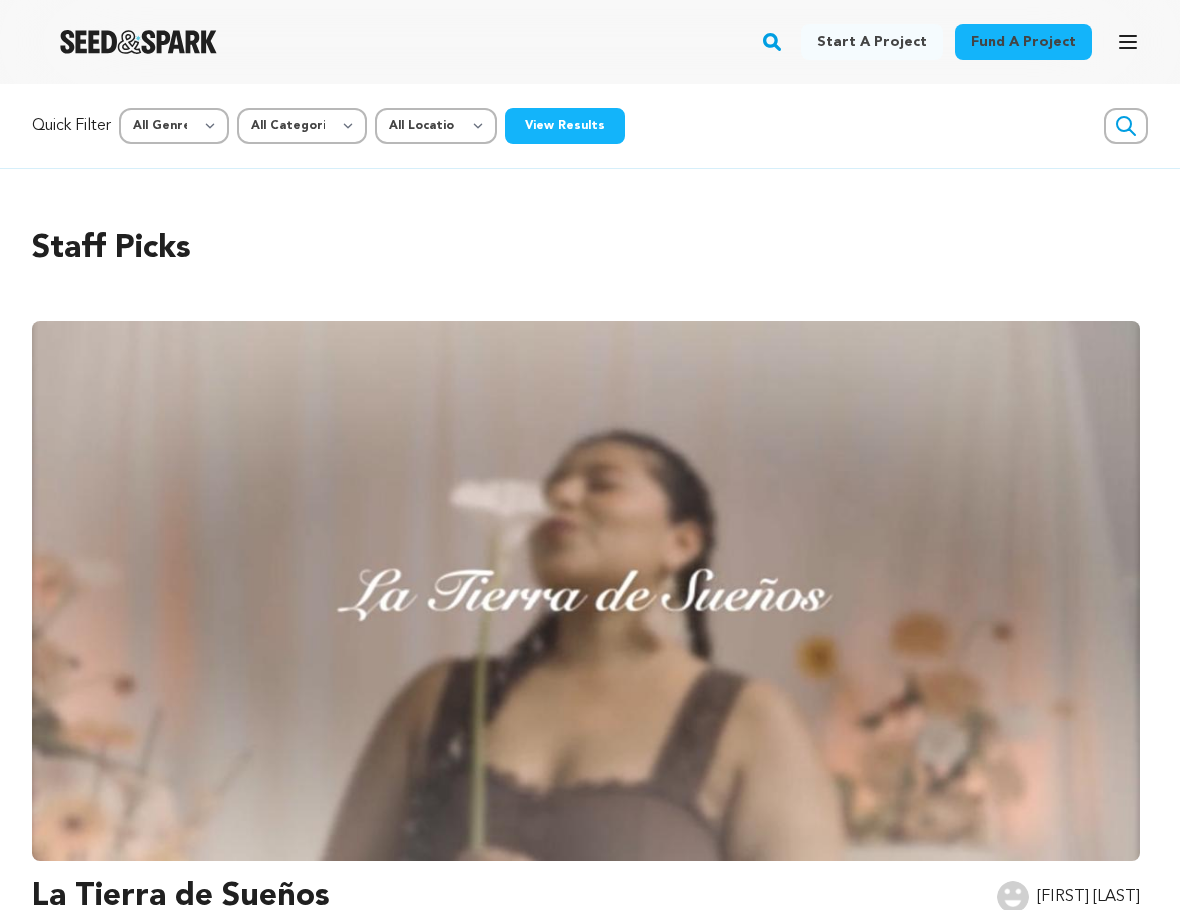 click 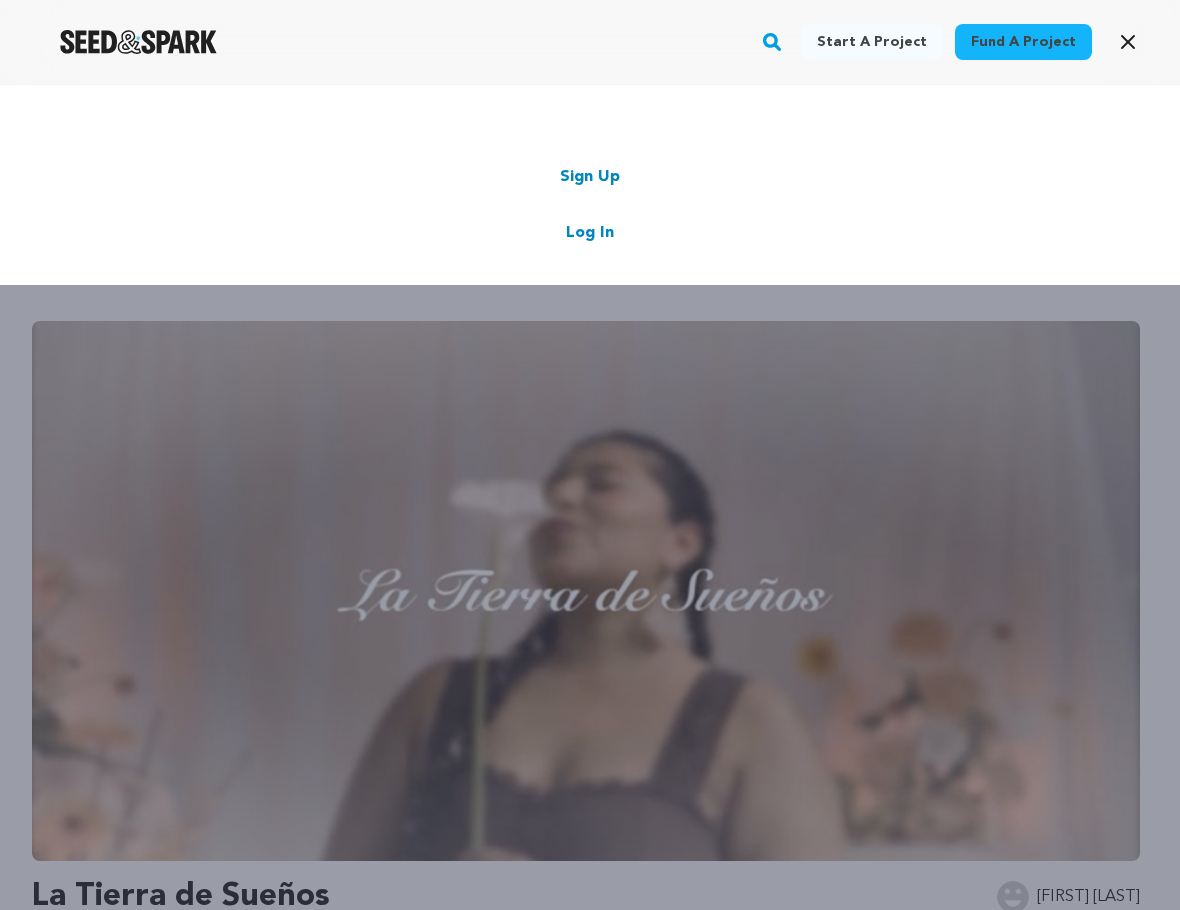 click on "Log In" at bounding box center (590, 233) 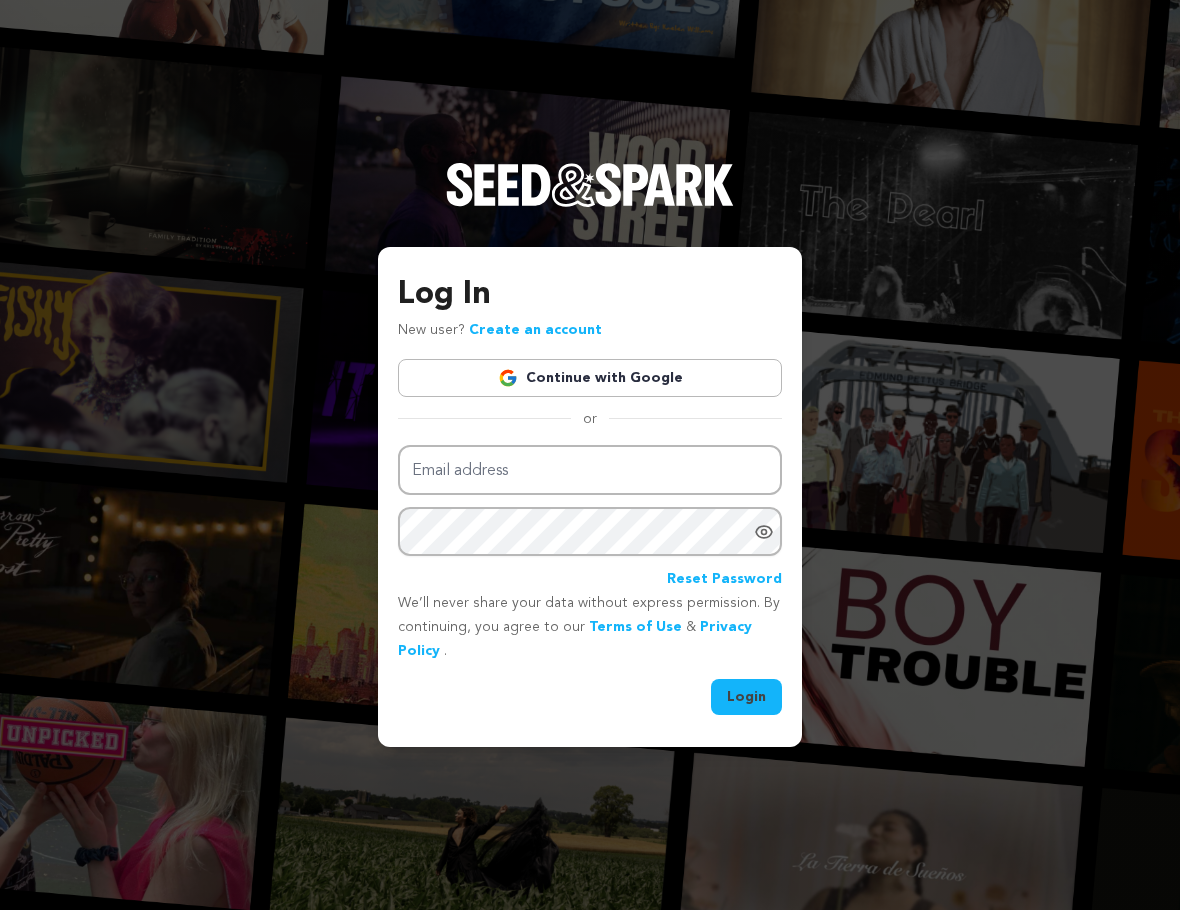 scroll, scrollTop: 0, scrollLeft: 0, axis: both 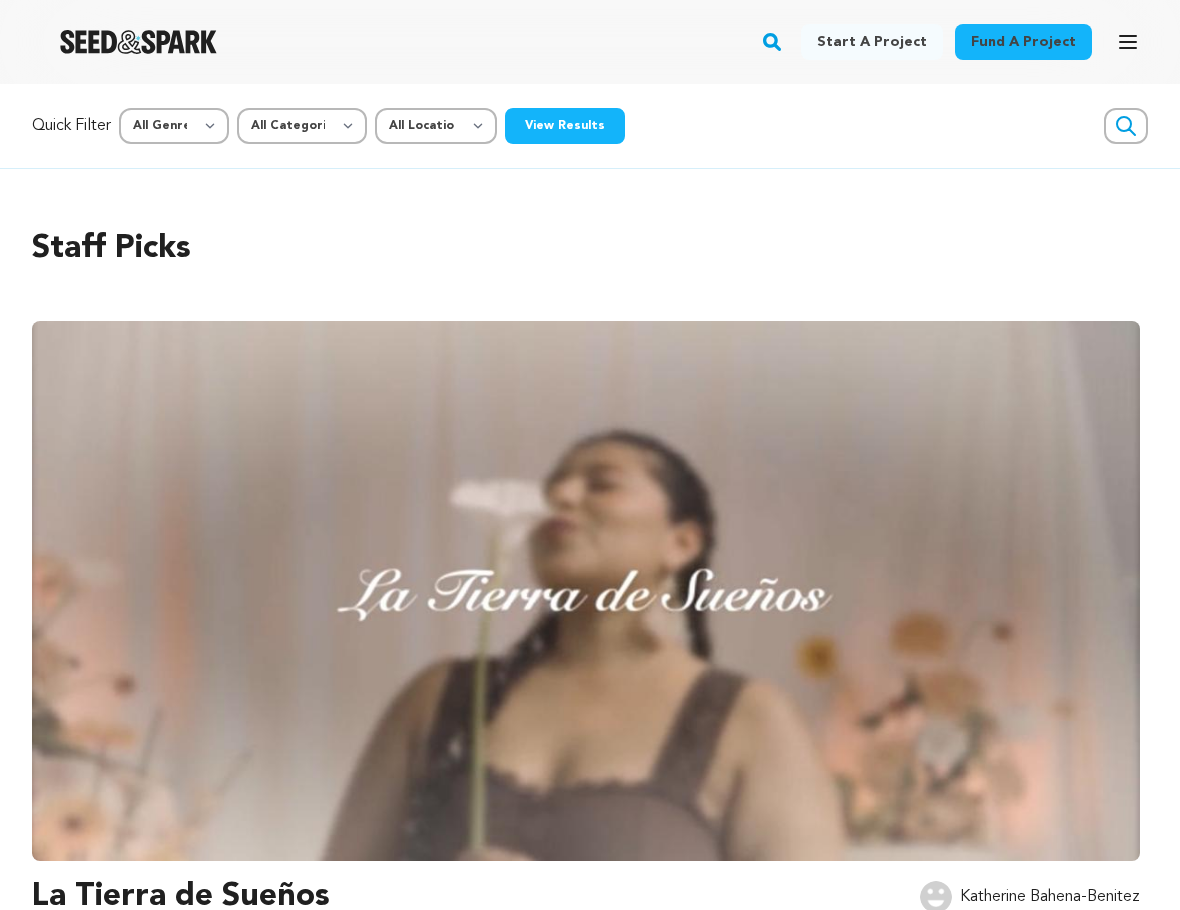 click on "Open main menu" at bounding box center [1128, 42] 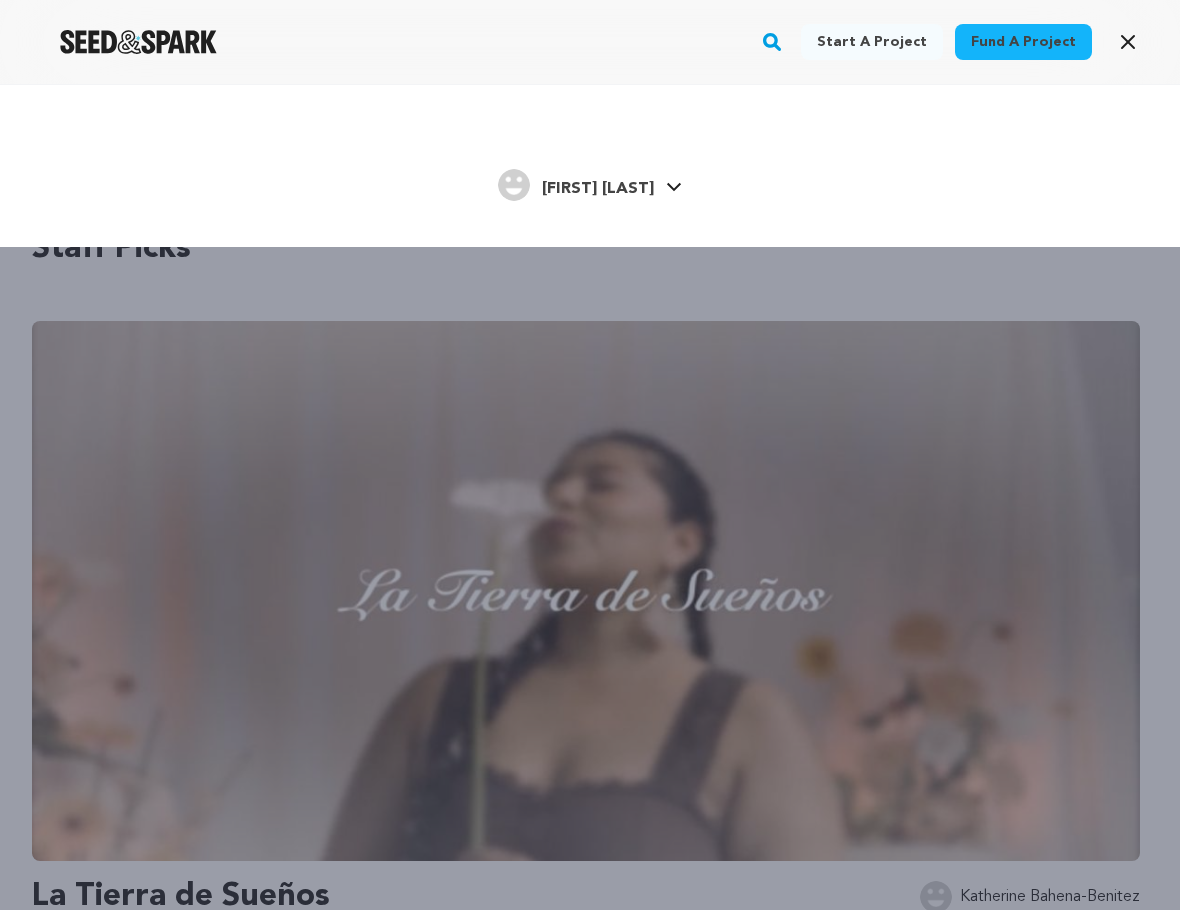 click on "Open main menu" at bounding box center [1128, 42] 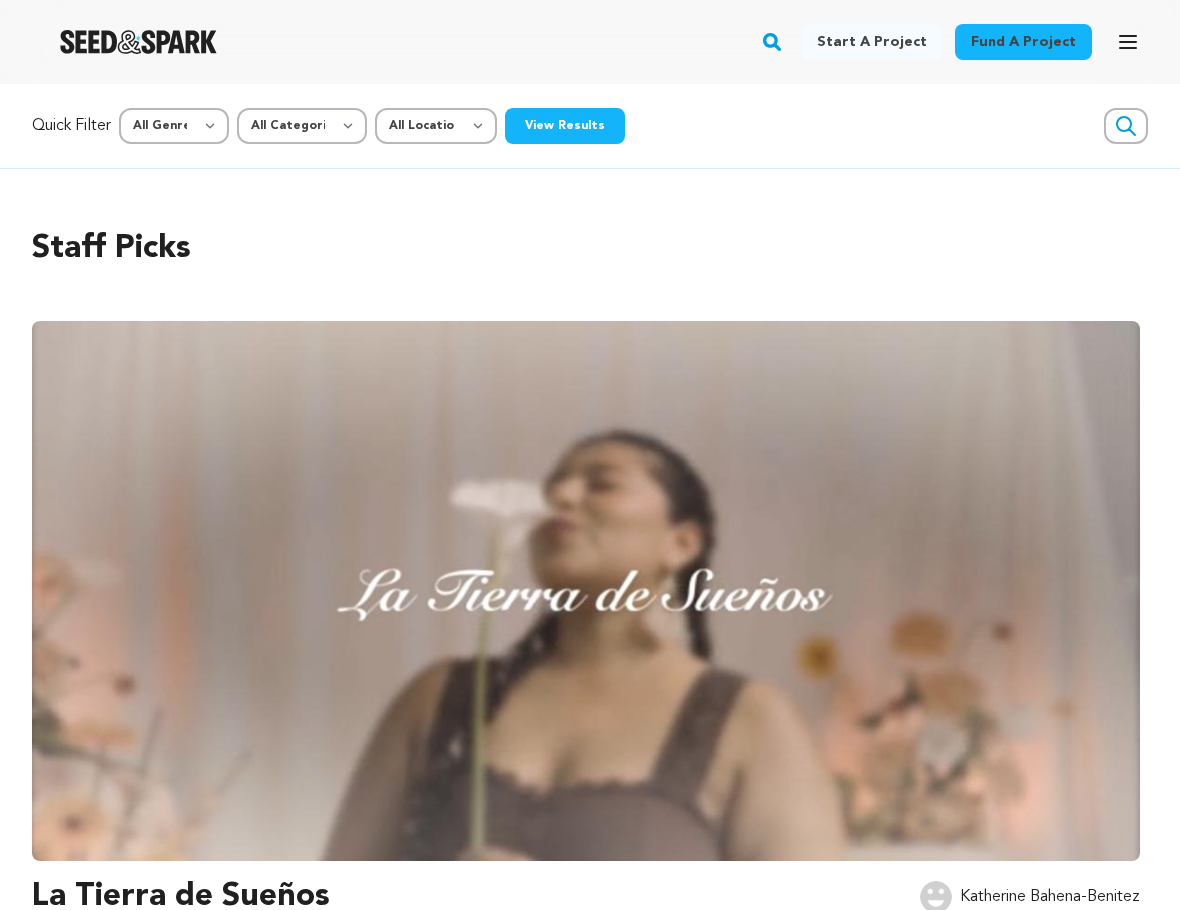 click on "Fund a project" at bounding box center (1023, 42) 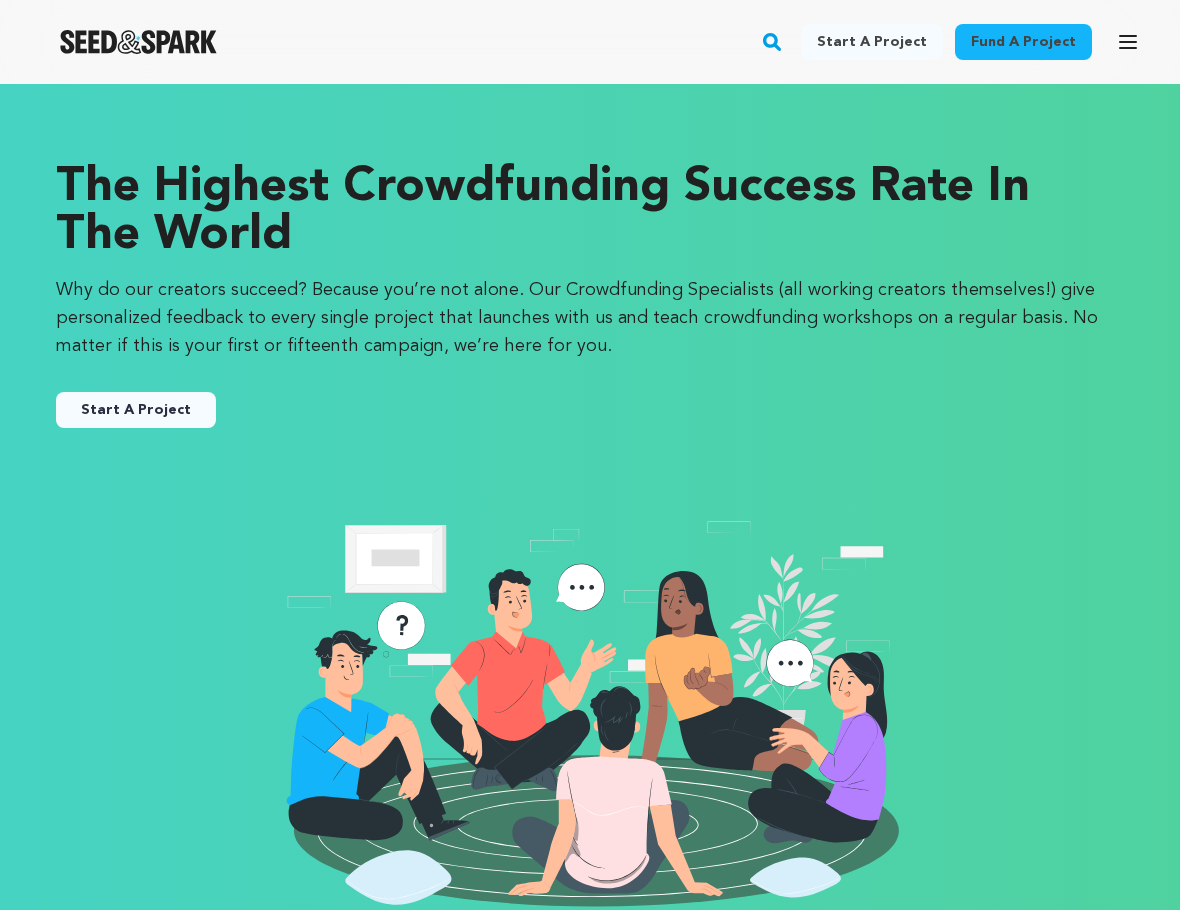 scroll, scrollTop: 0, scrollLeft: 0, axis: both 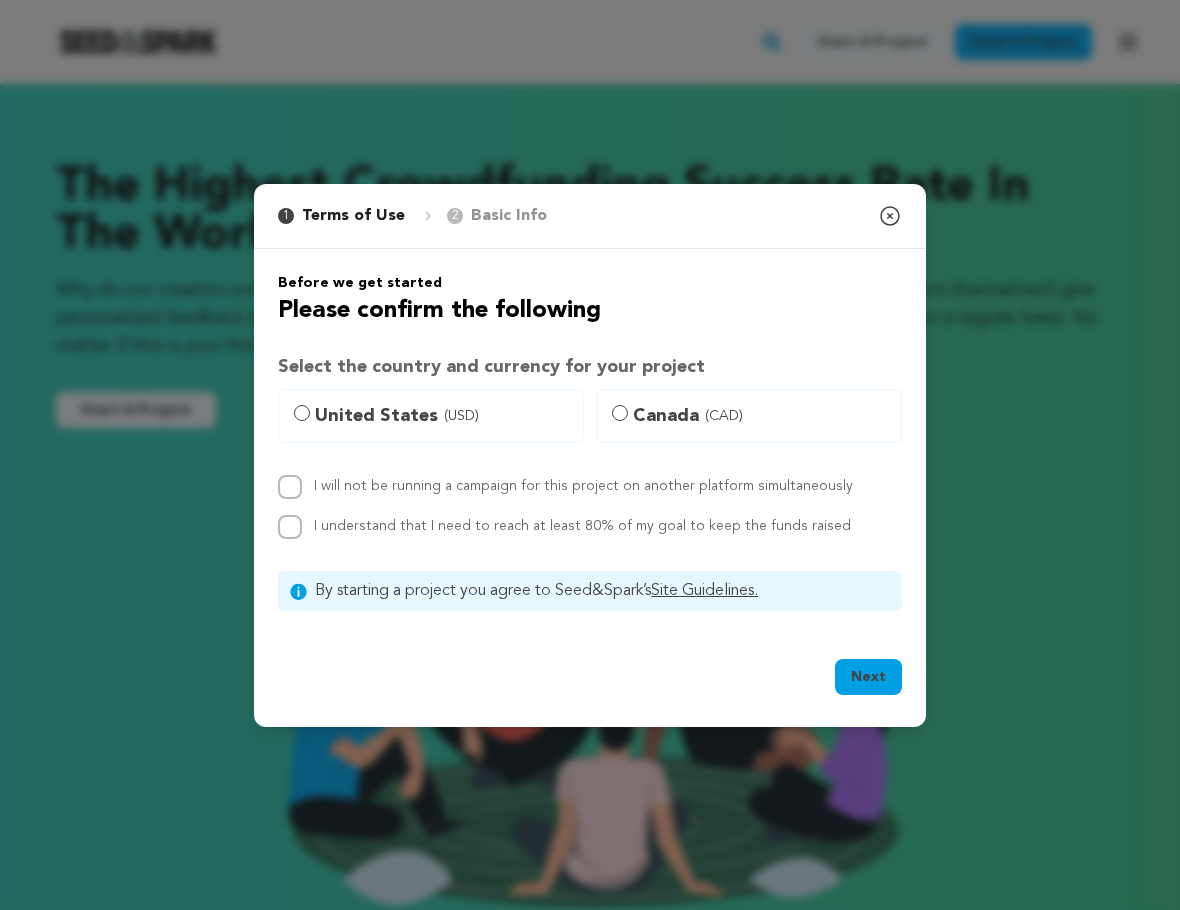 click on "United States
(USD)" at bounding box center [443, 416] 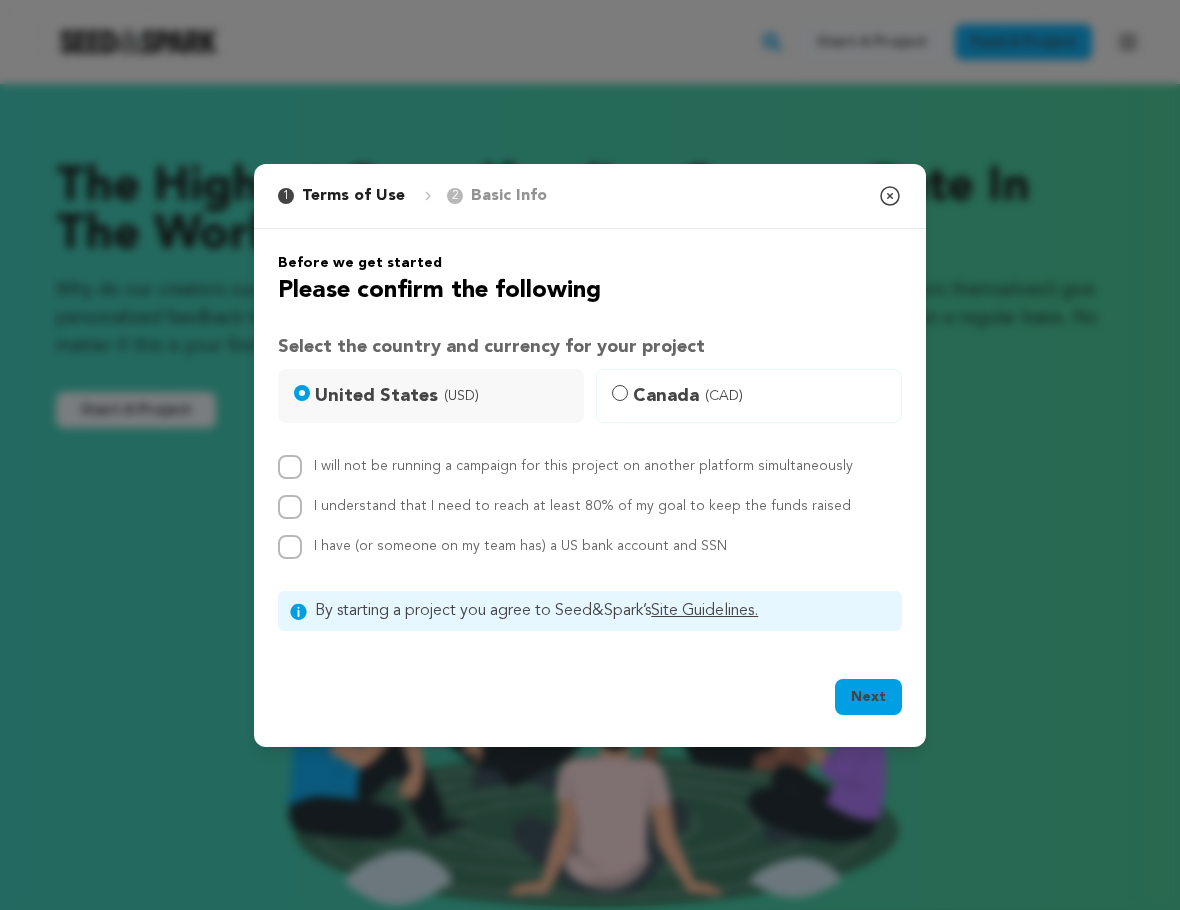 click on "I will not be running a campaign for this project on another platform
simultaneously" at bounding box center [583, 466] 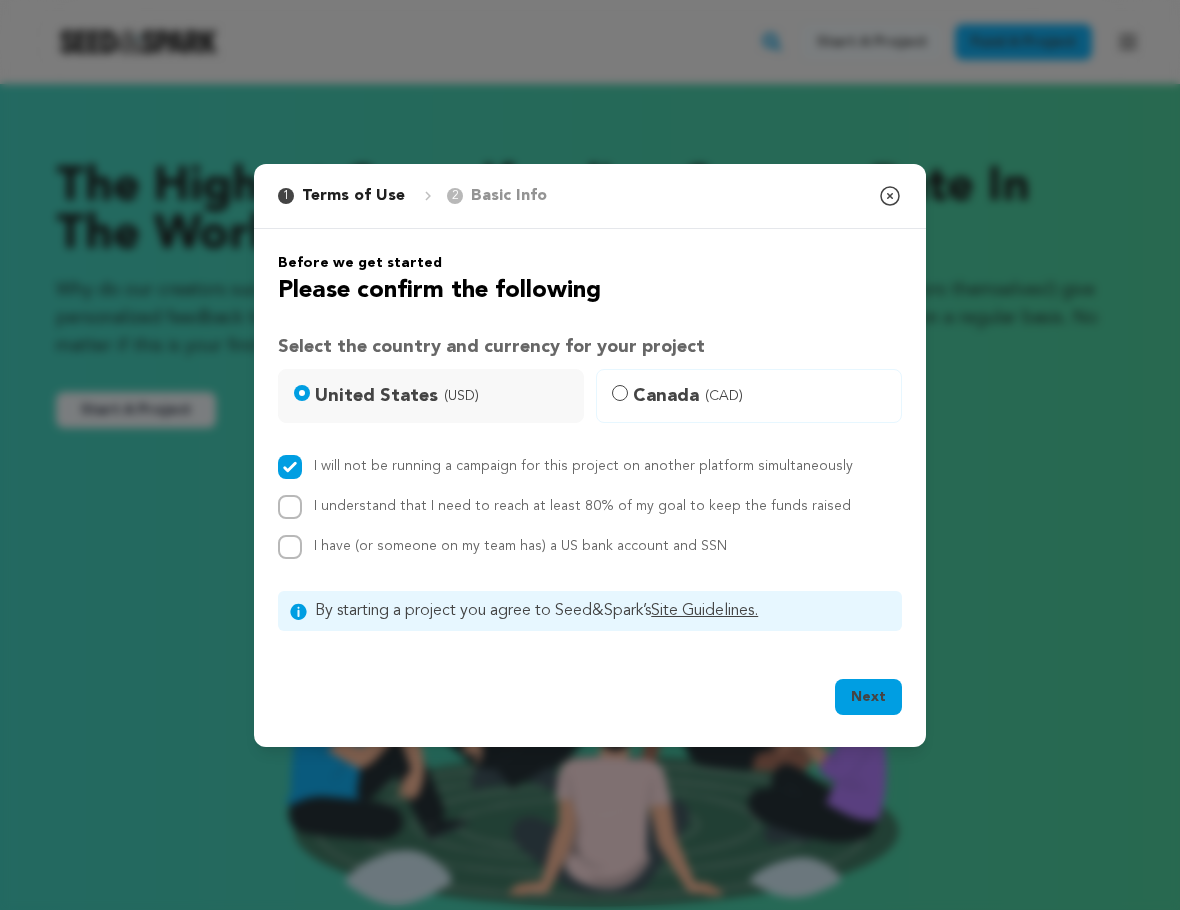 click on "I understand that I need to reach at least 80% of my goal to keep the
funds raised" at bounding box center [582, 506] 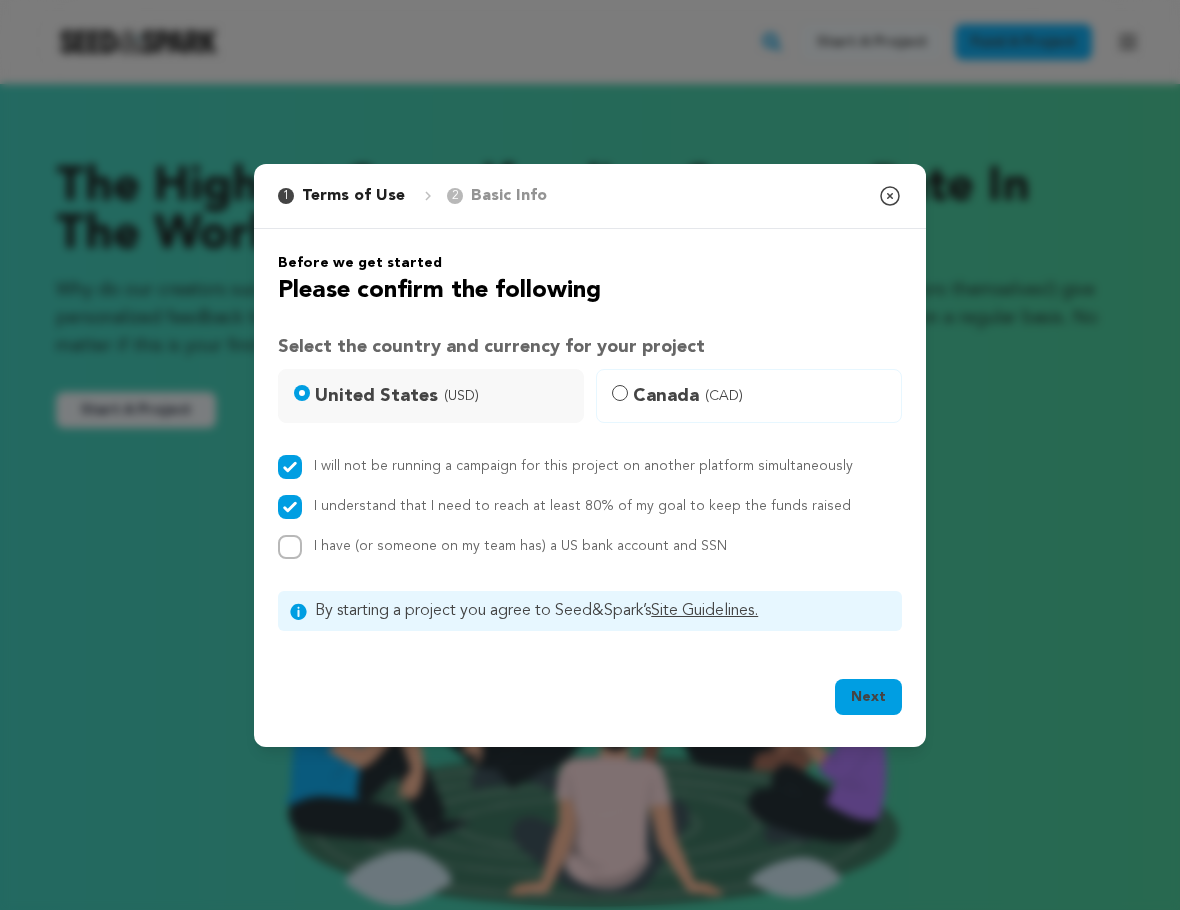 click on "I have (or someone on my team has) a US bank account and SSN" at bounding box center [520, 547] 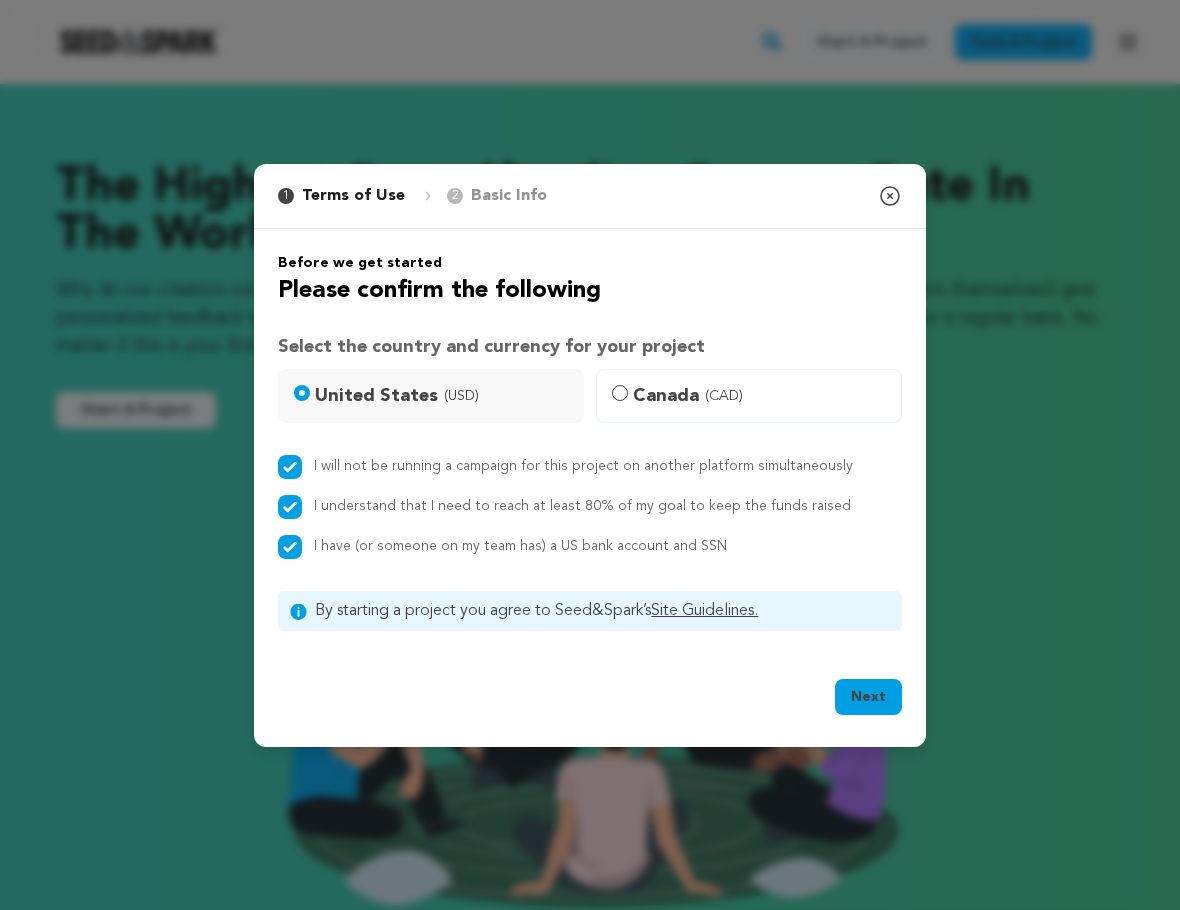 click on "Next" at bounding box center [868, 697] 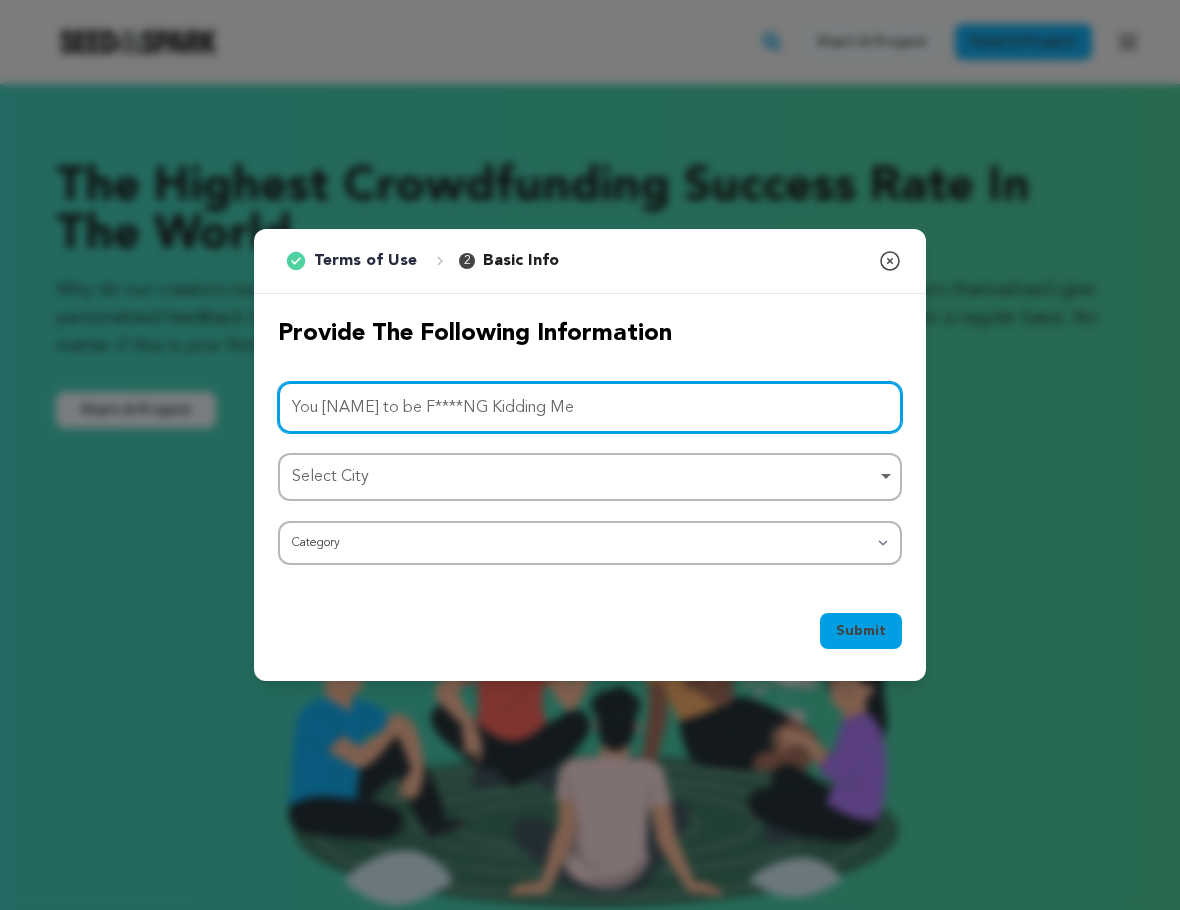 click on "Select City Remove item" at bounding box center (584, 477) 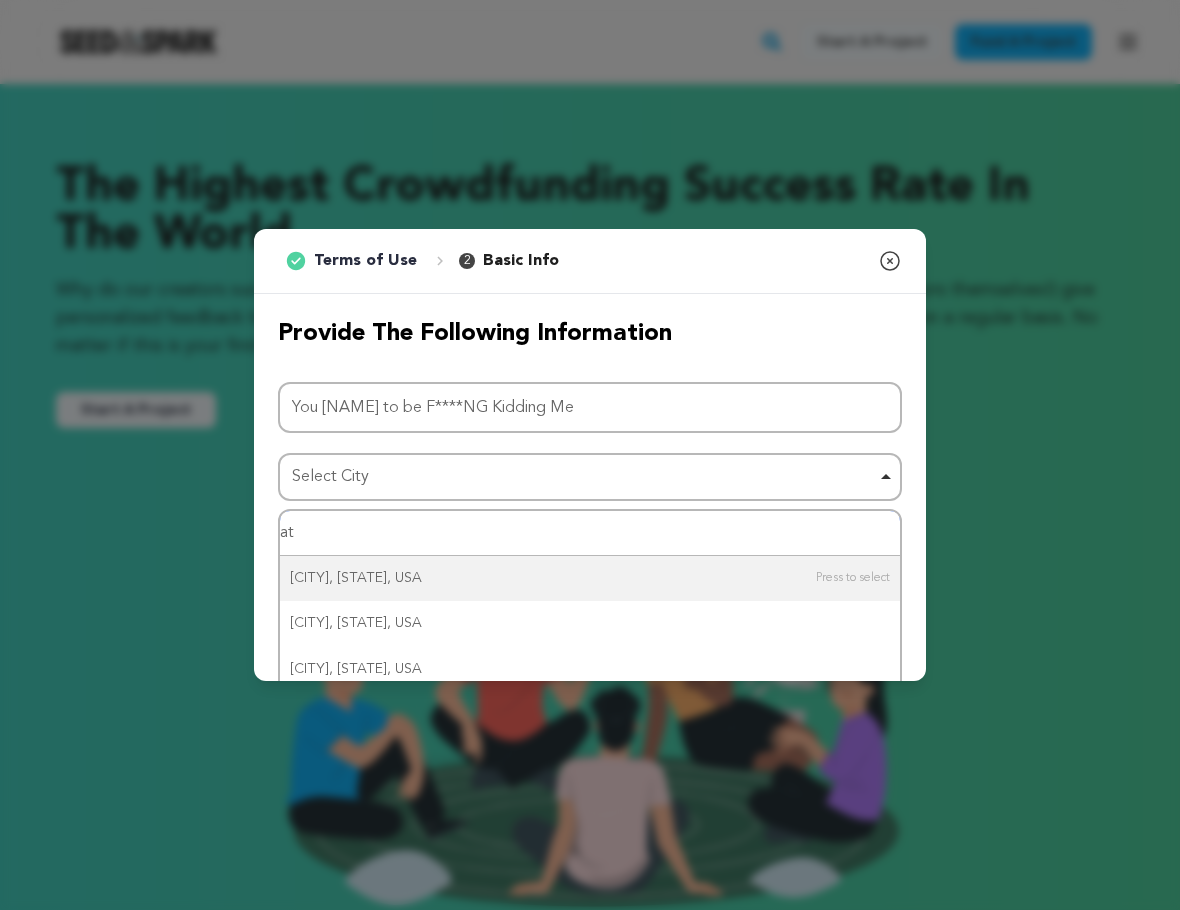 type on "atl" 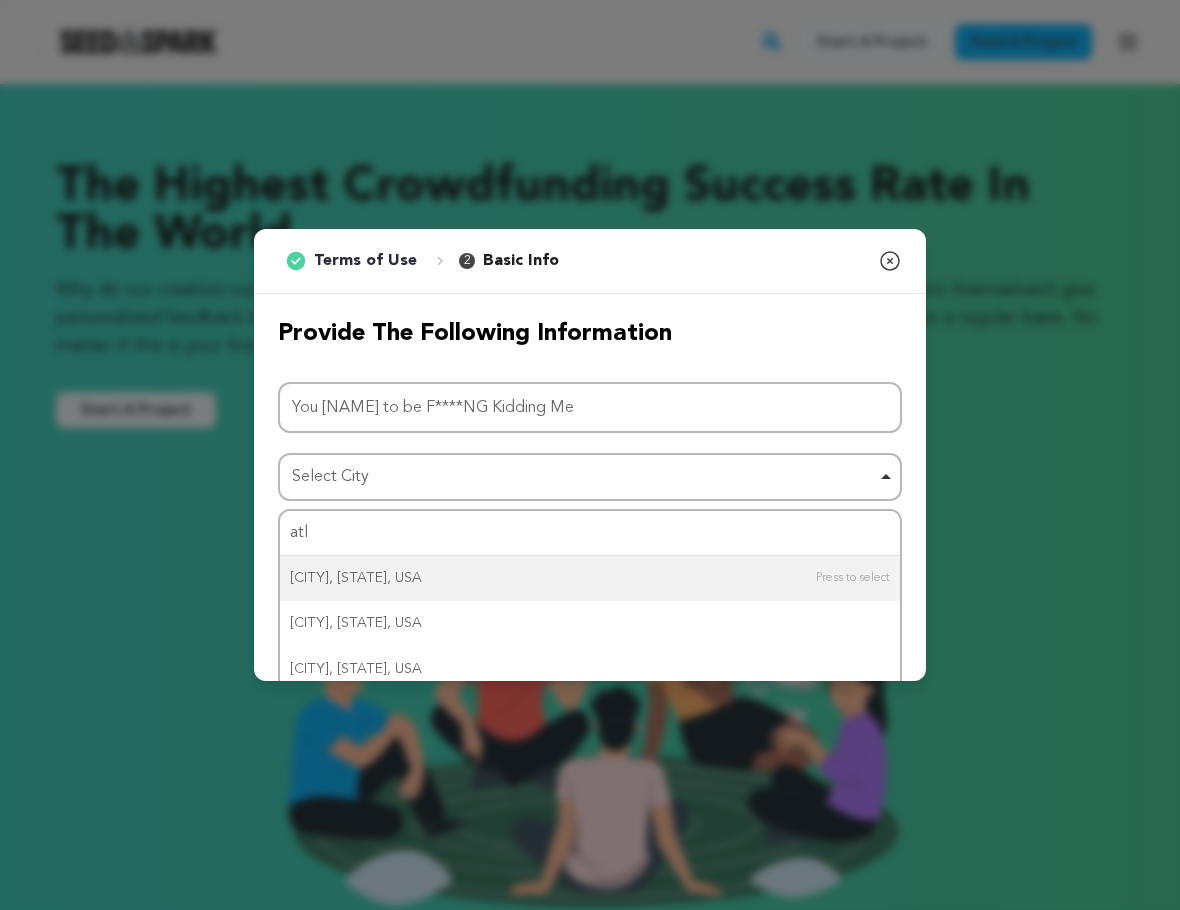 type 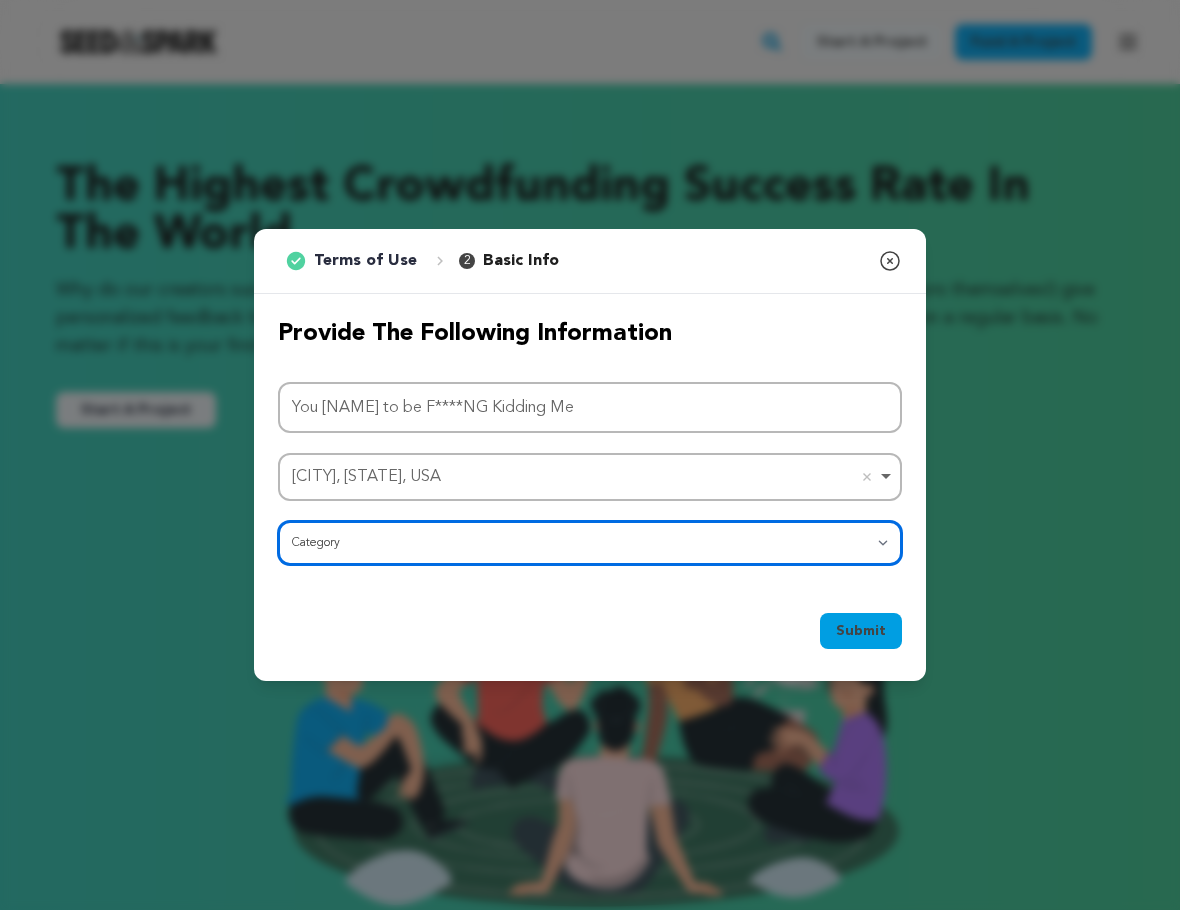 select on "383" 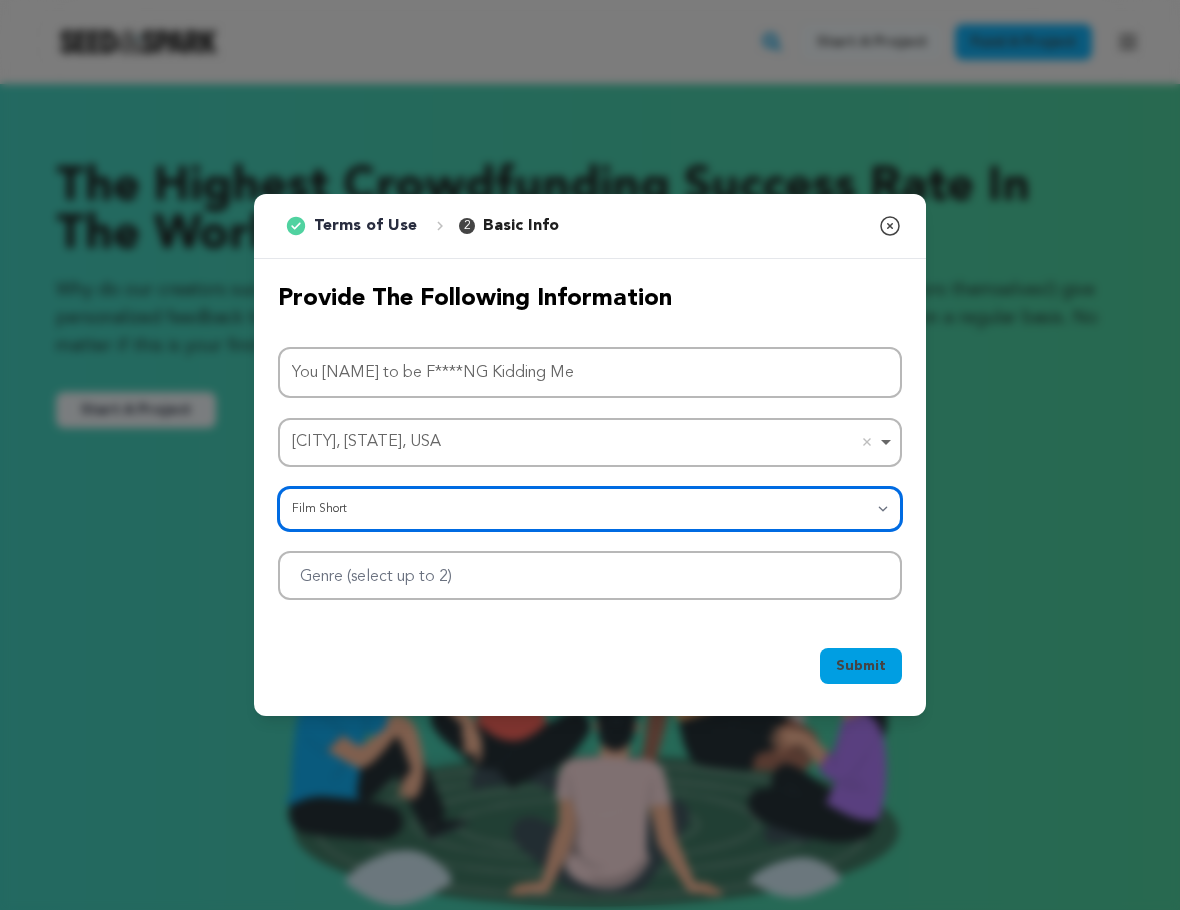 click at bounding box center [590, 575] 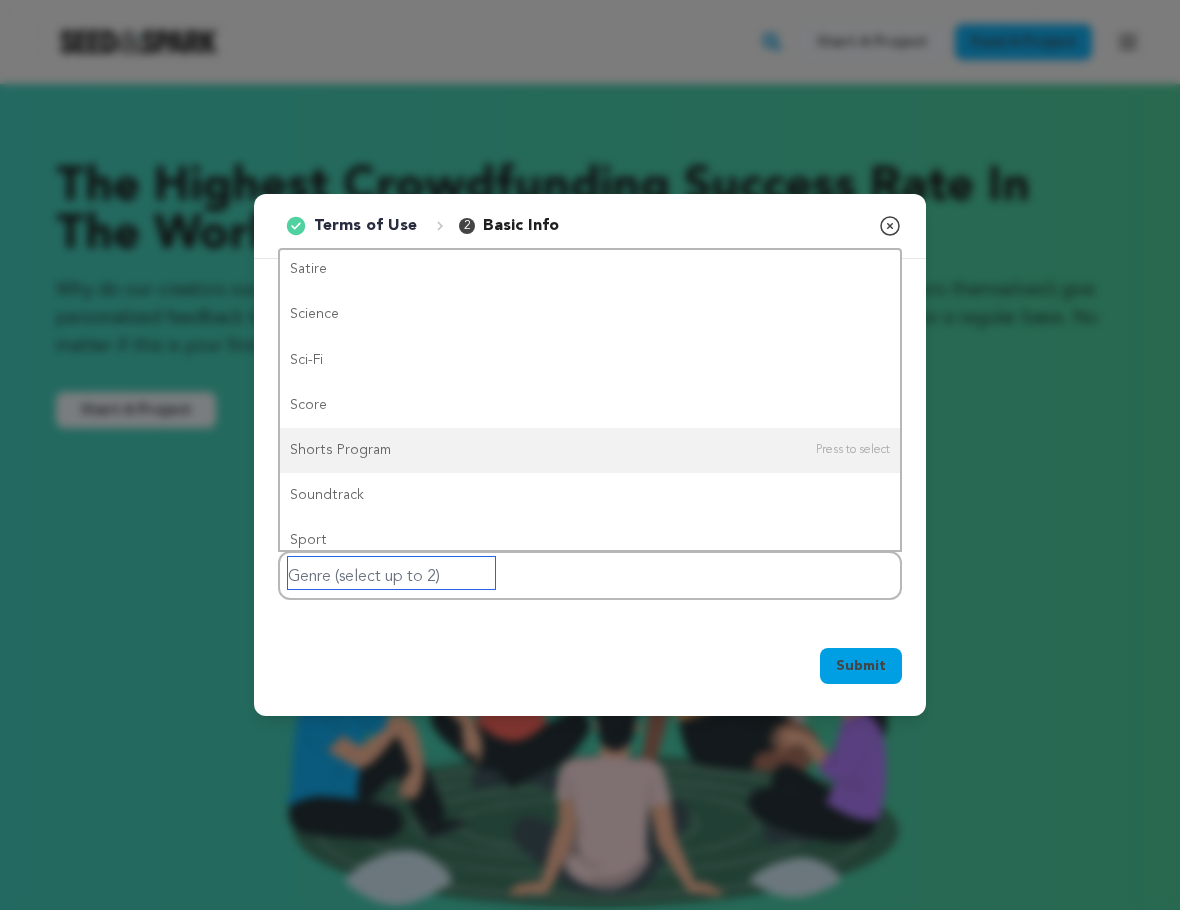 scroll, scrollTop: 1288, scrollLeft: 0, axis: vertical 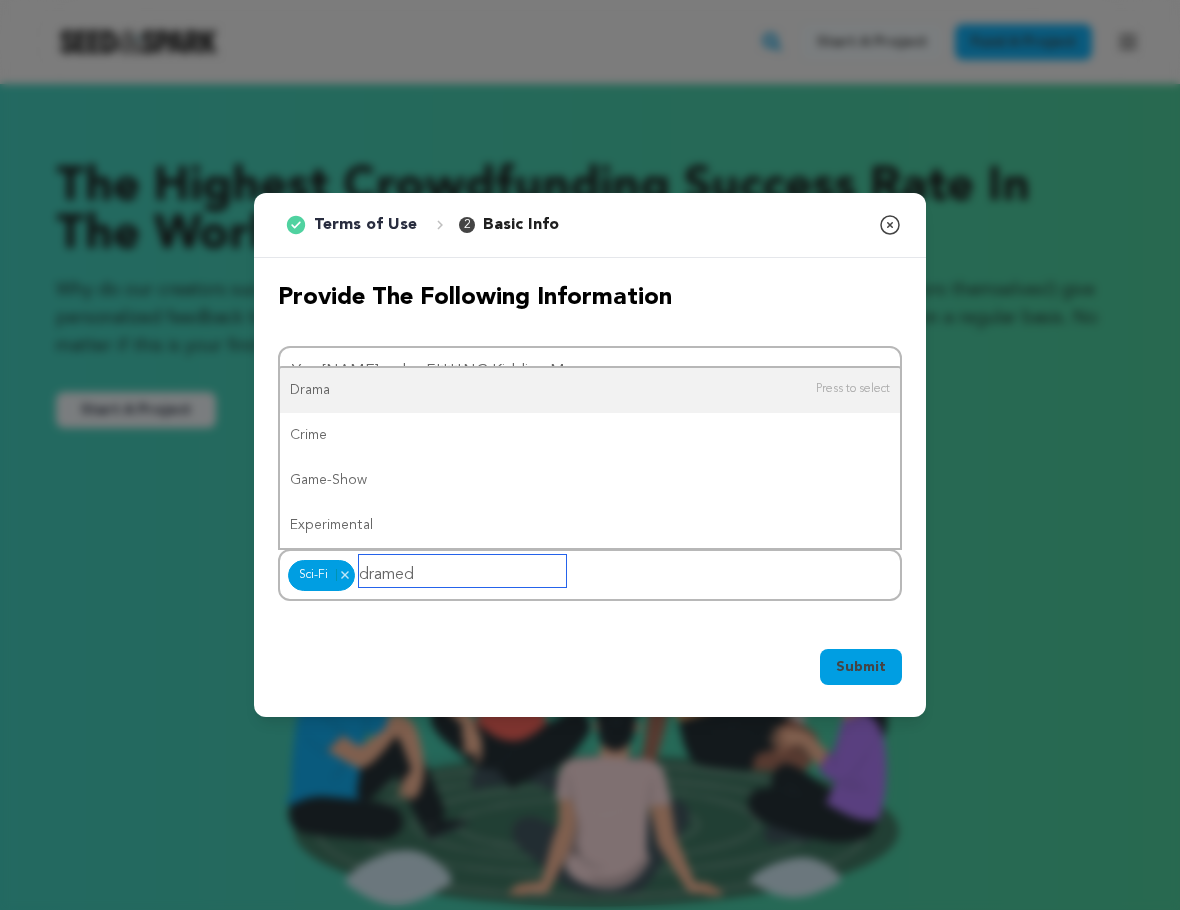 type on "dramedy" 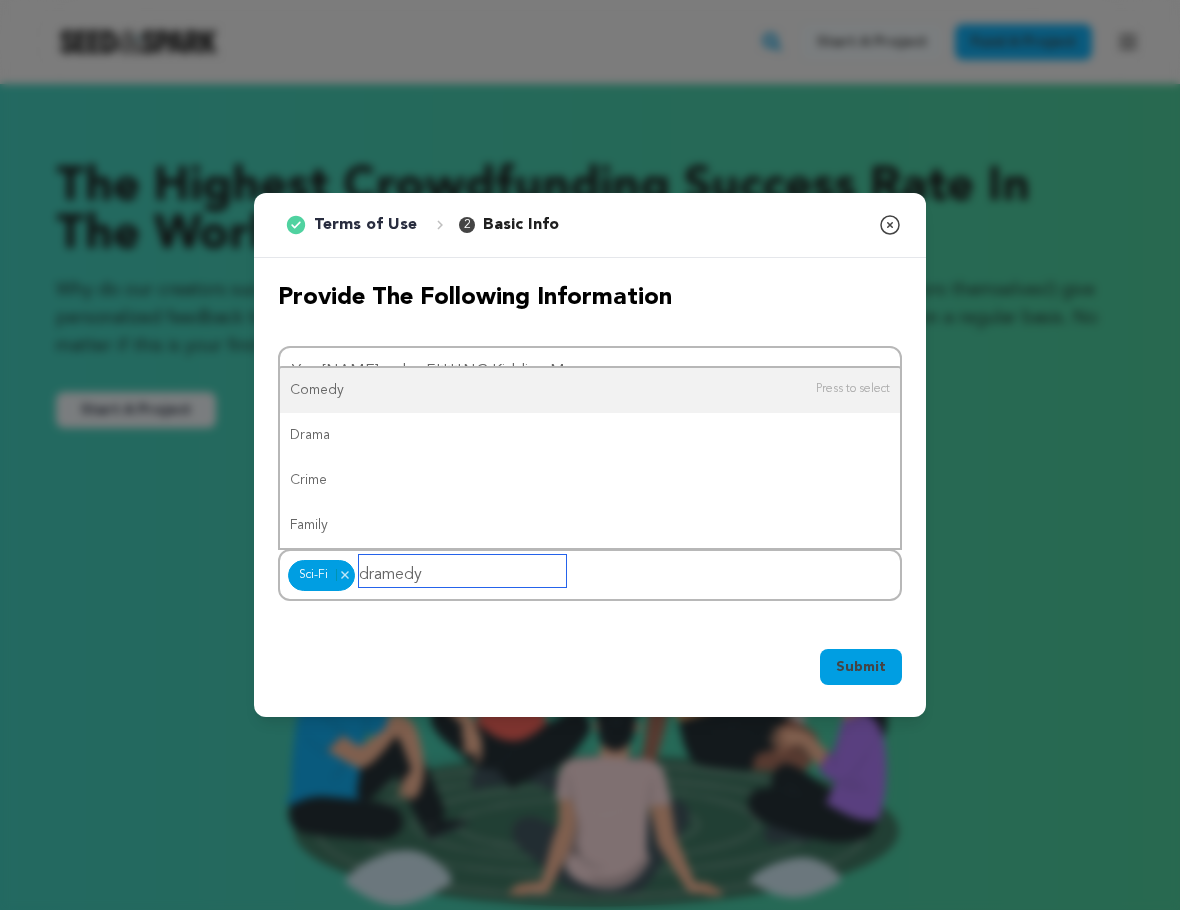 type 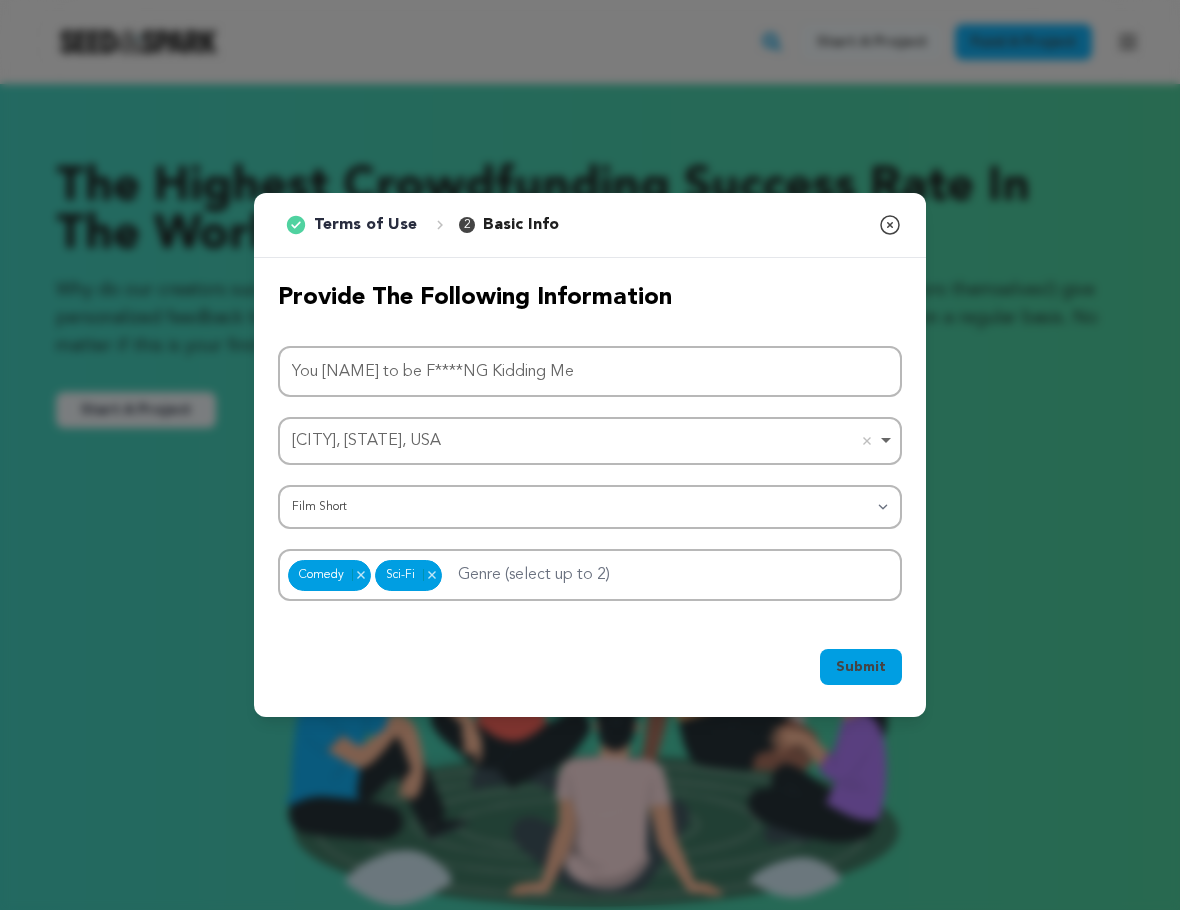 click on "Submit" at bounding box center (861, 667) 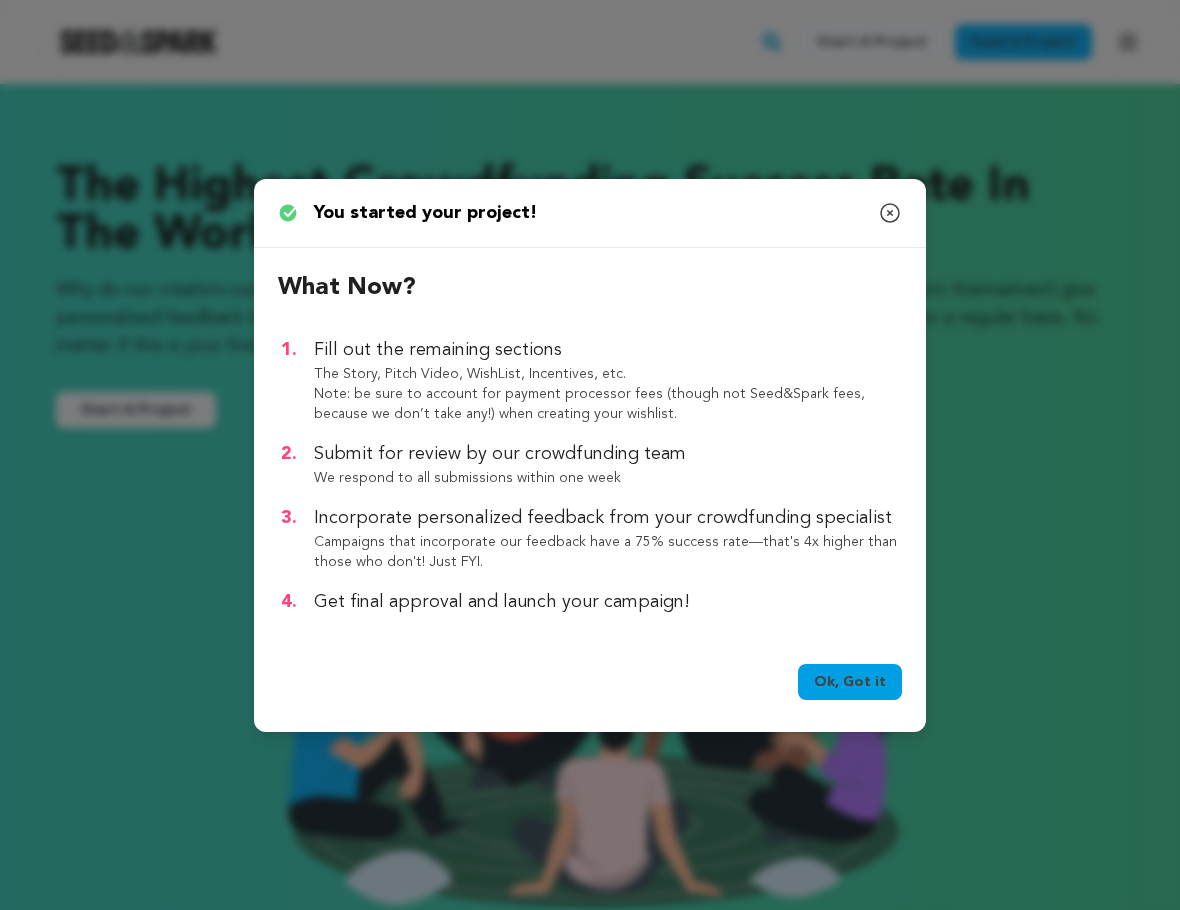 click on "Ok, Got it" at bounding box center (850, 682) 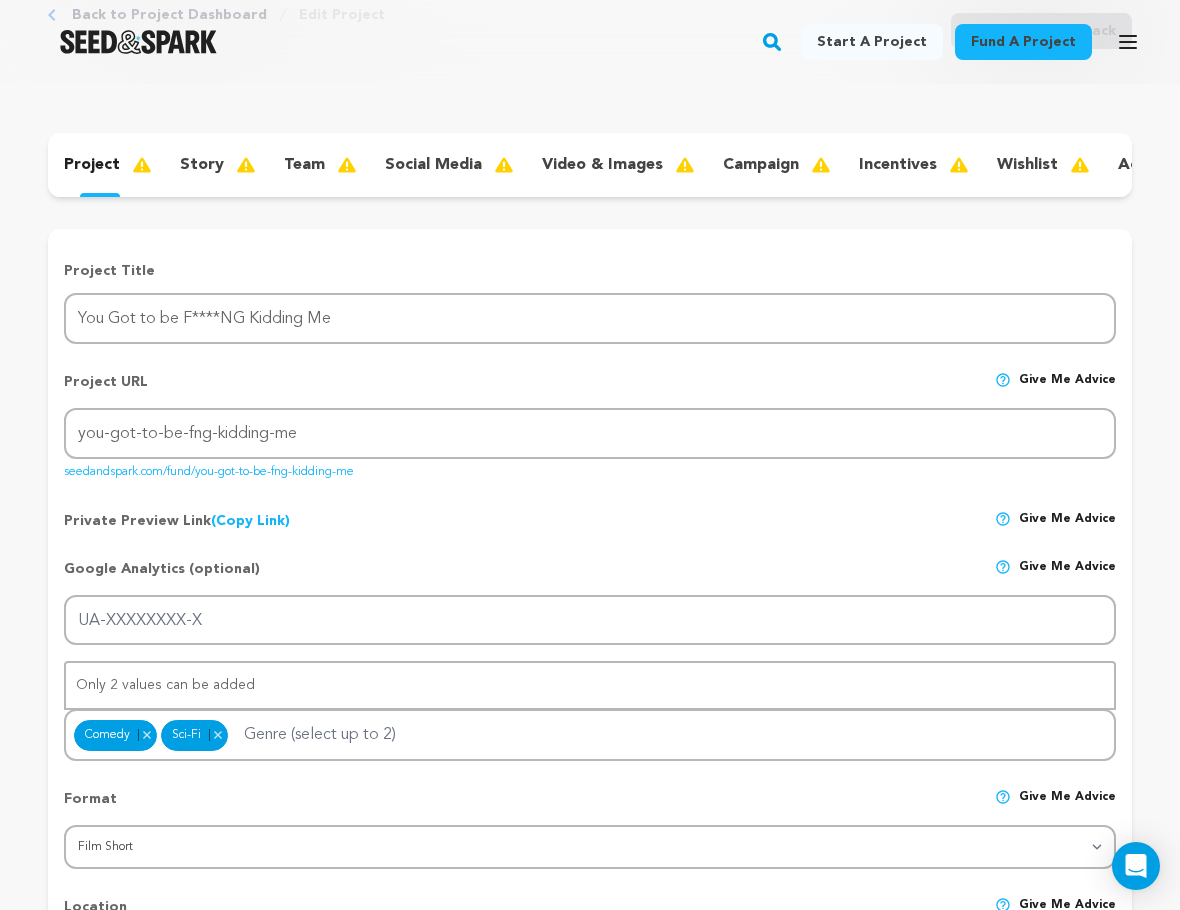 scroll, scrollTop: 136, scrollLeft: 0, axis: vertical 